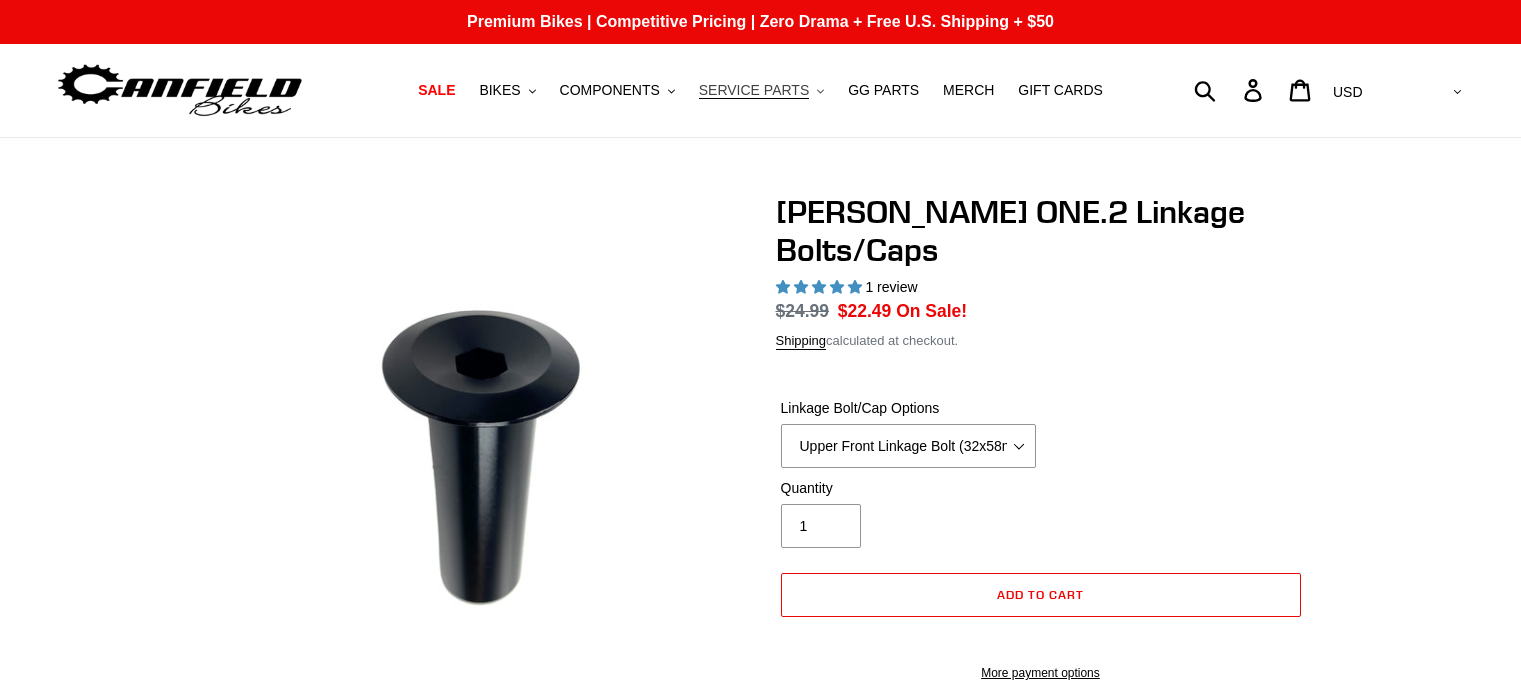 scroll, scrollTop: 0, scrollLeft: 0, axis: both 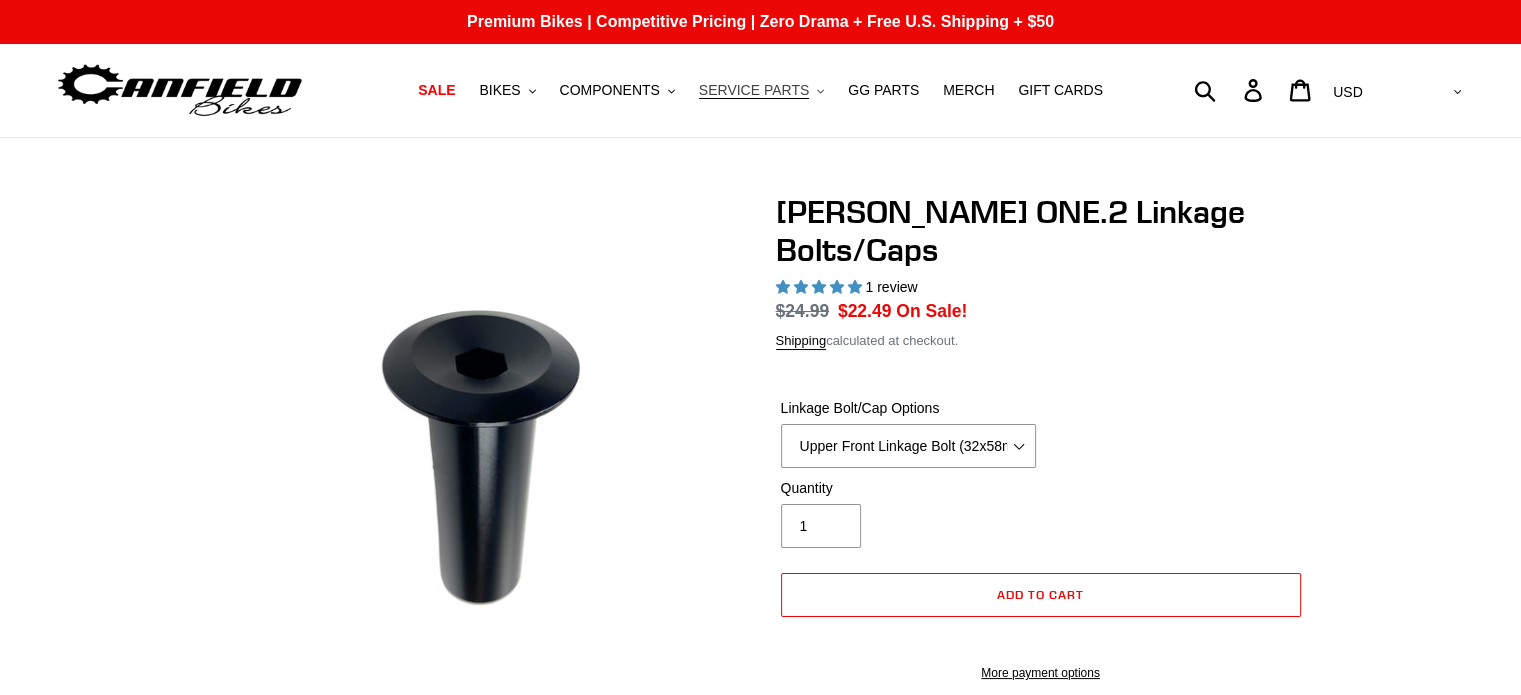 select on "highest-rating" 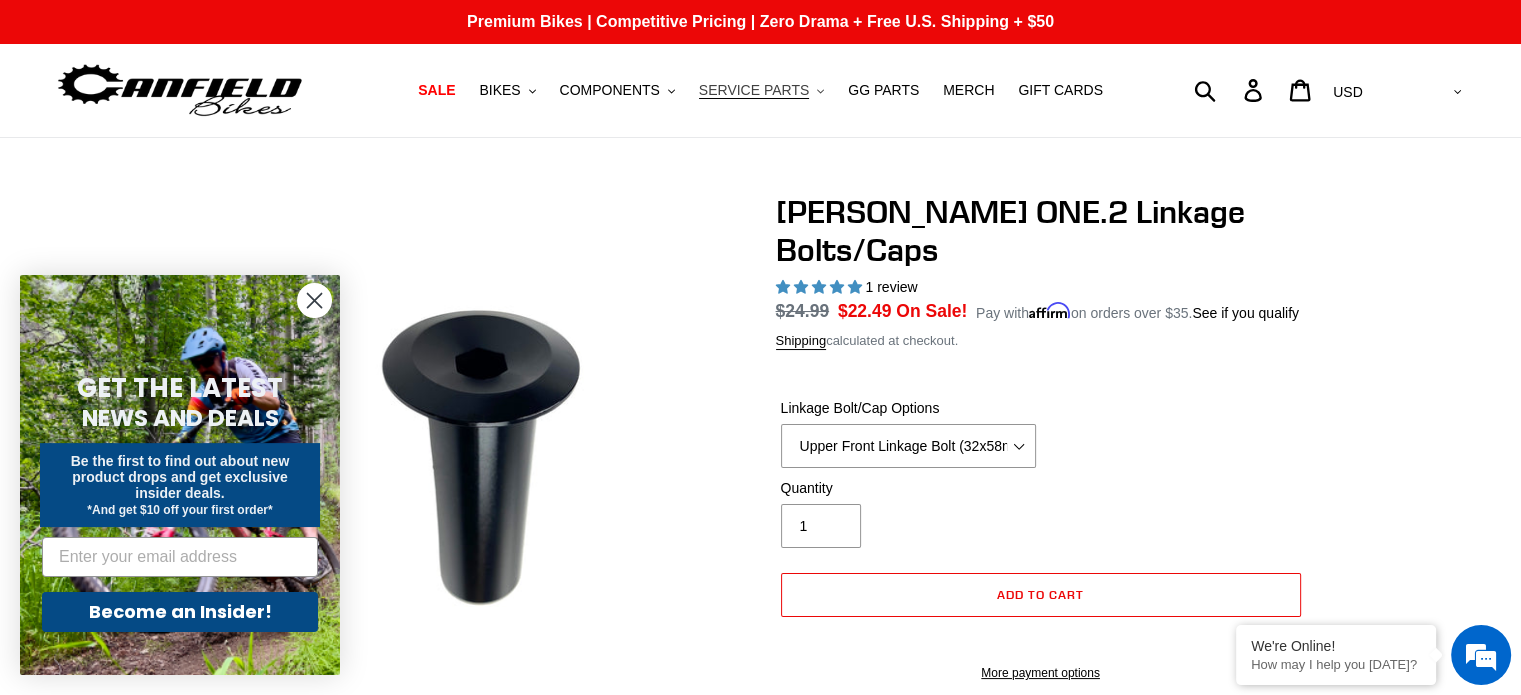 click on "SERVICE PARTS .cls-1{fill:#231f20}" at bounding box center [761, 90] 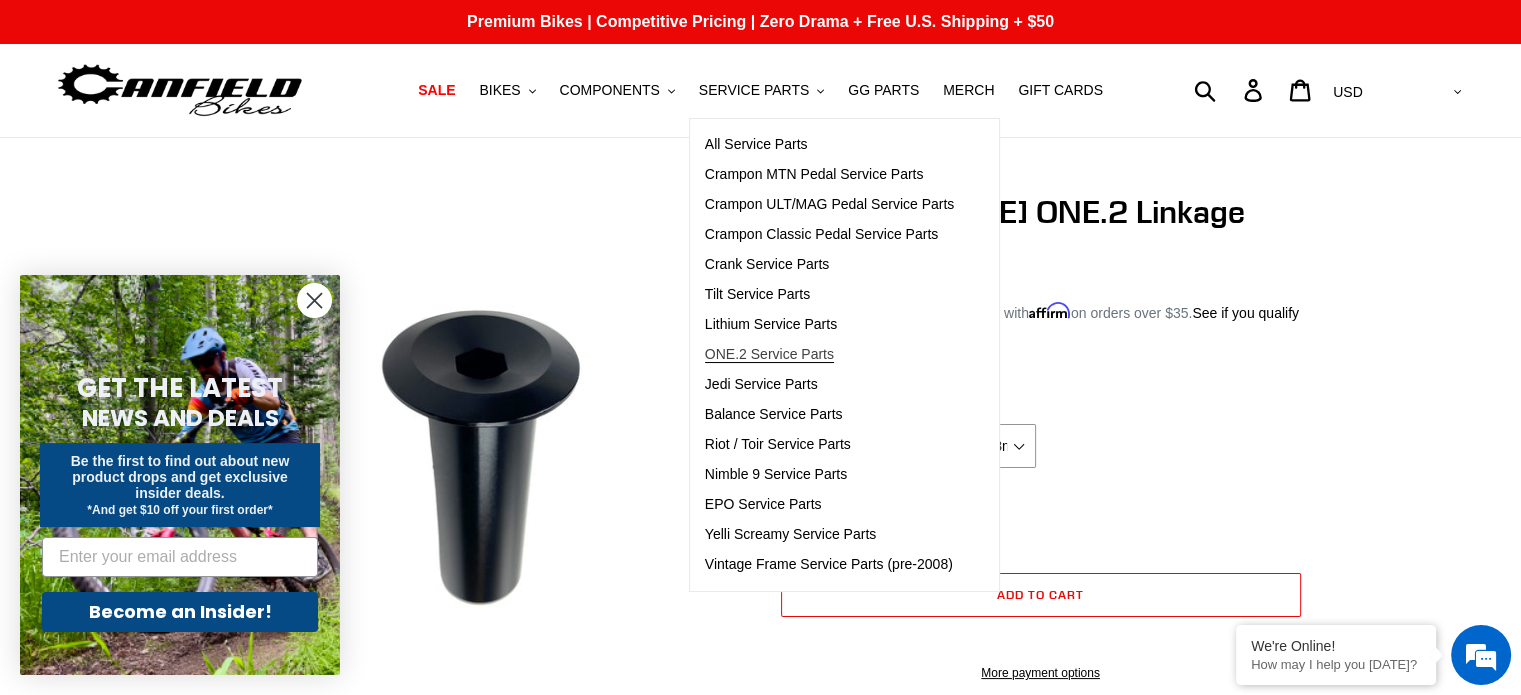 click on "ONE.2 Service Parts" at bounding box center (830, 355) 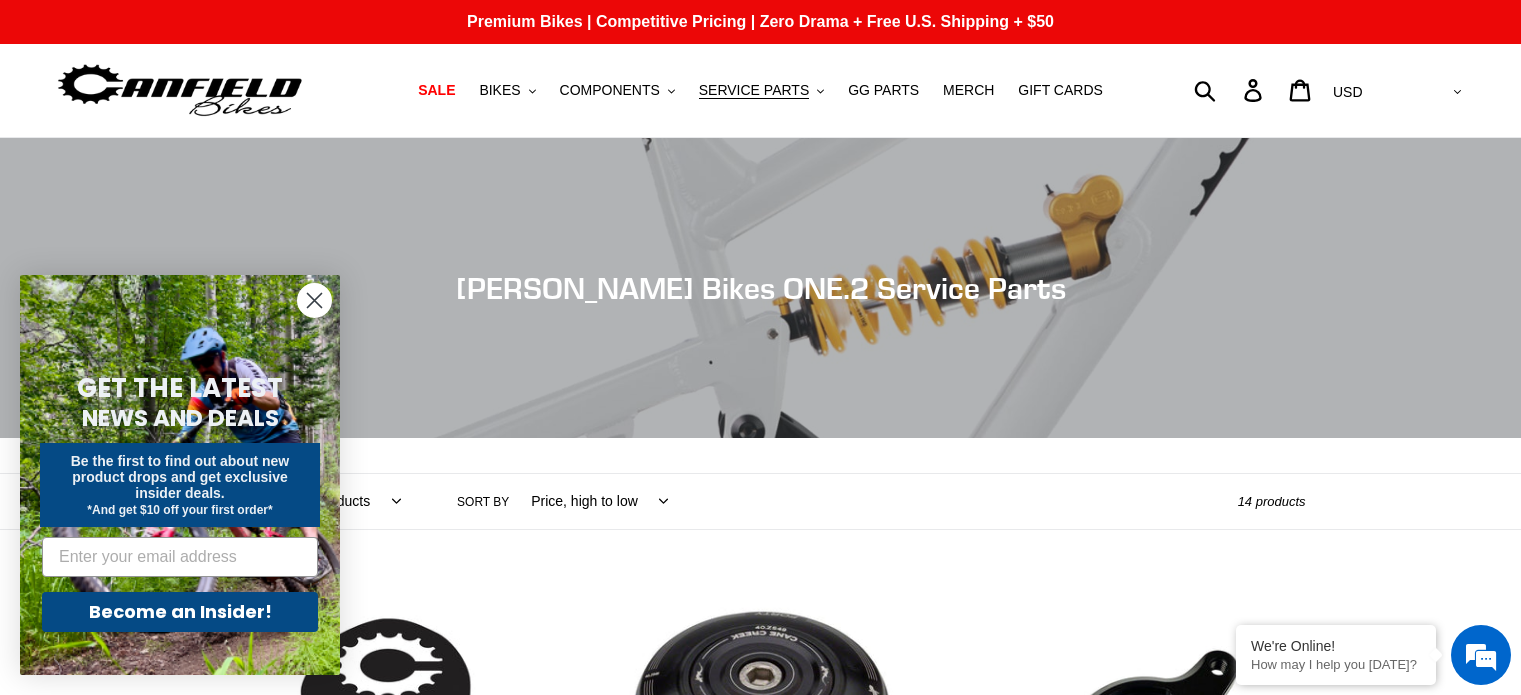scroll, scrollTop: 0, scrollLeft: 0, axis: both 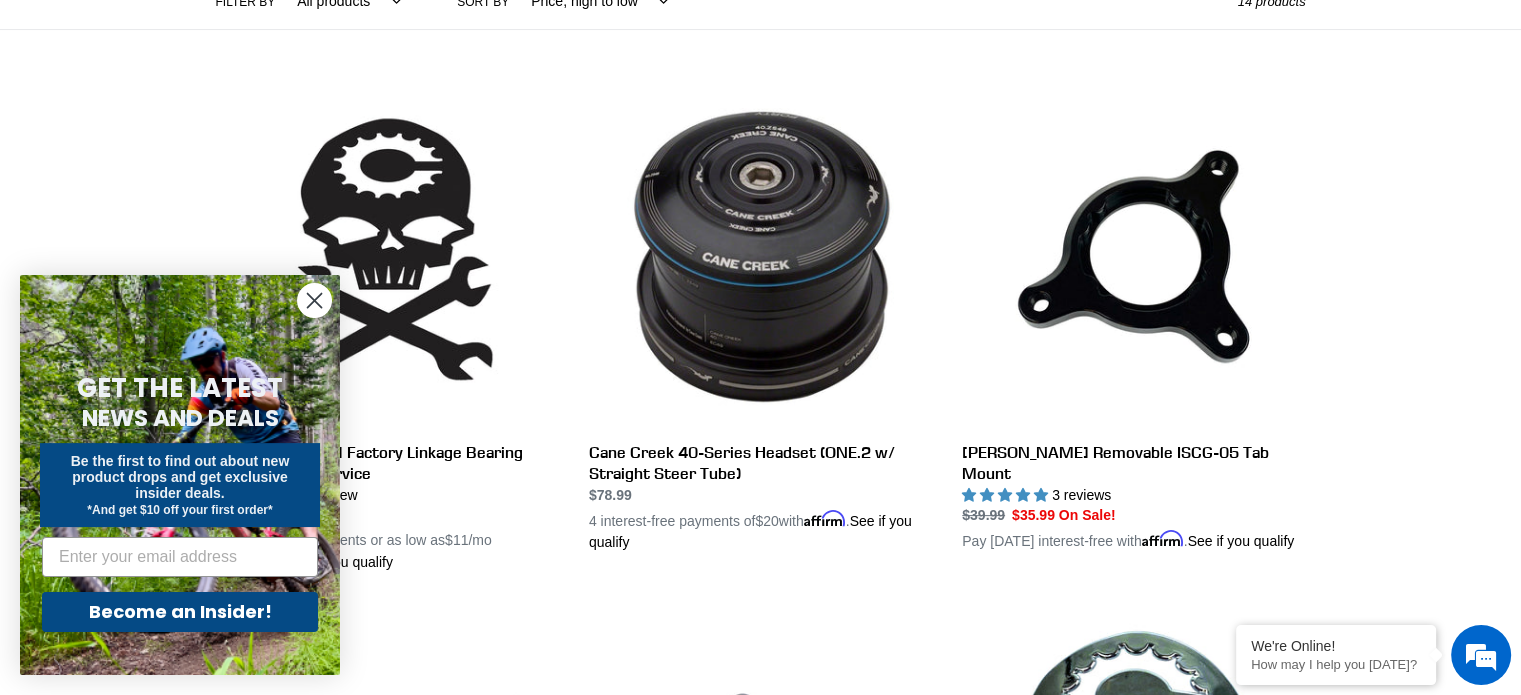 click 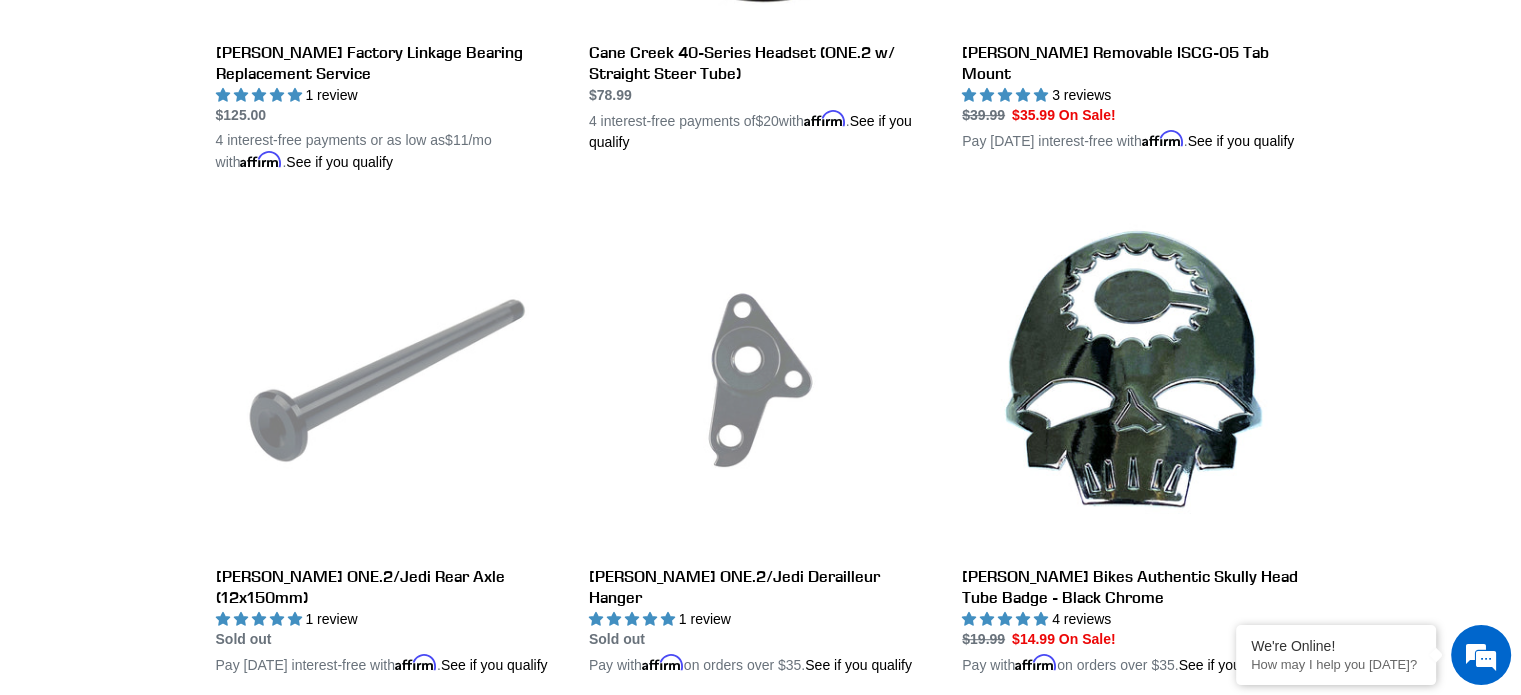 scroll, scrollTop: 1000, scrollLeft: 0, axis: vertical 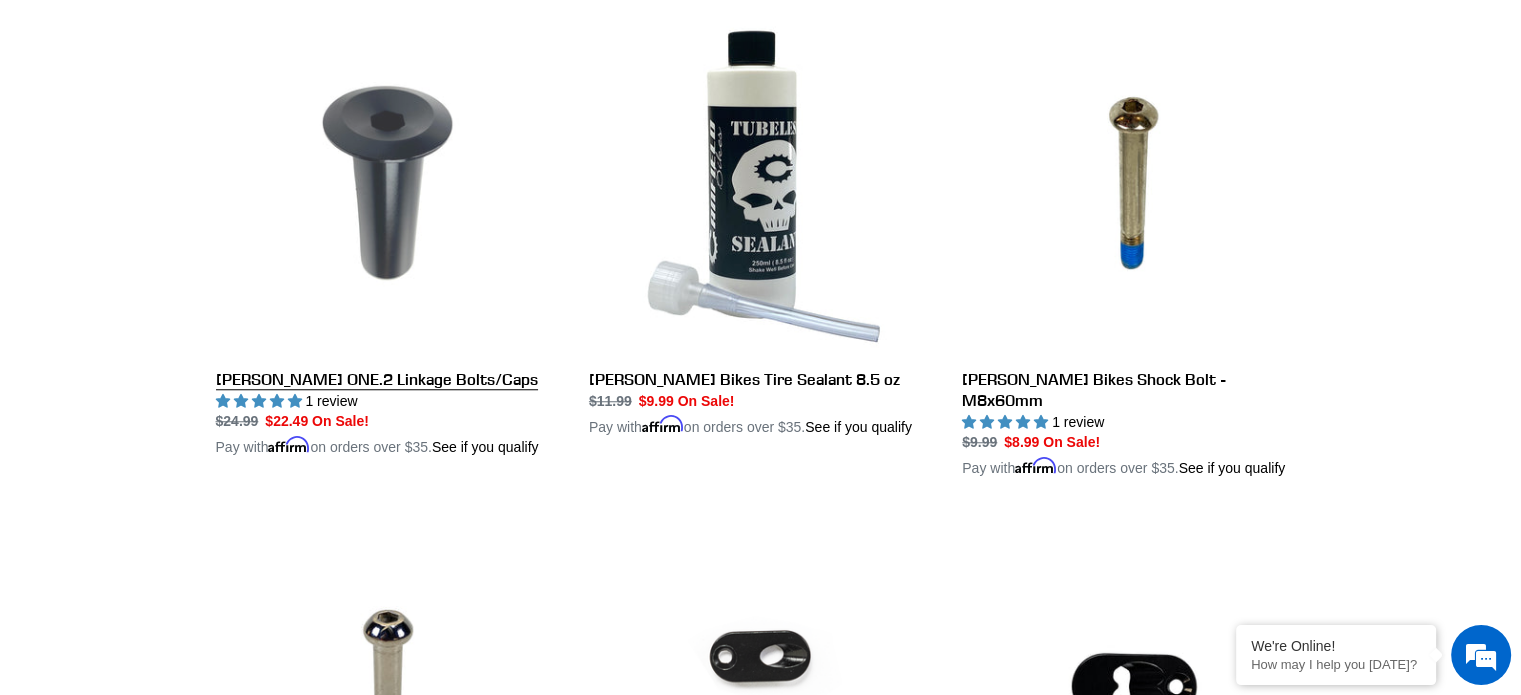 click on "[PERSON_NAME] ONE.2 Linkage Bolts/Caps" at bounding box center (387, 234) 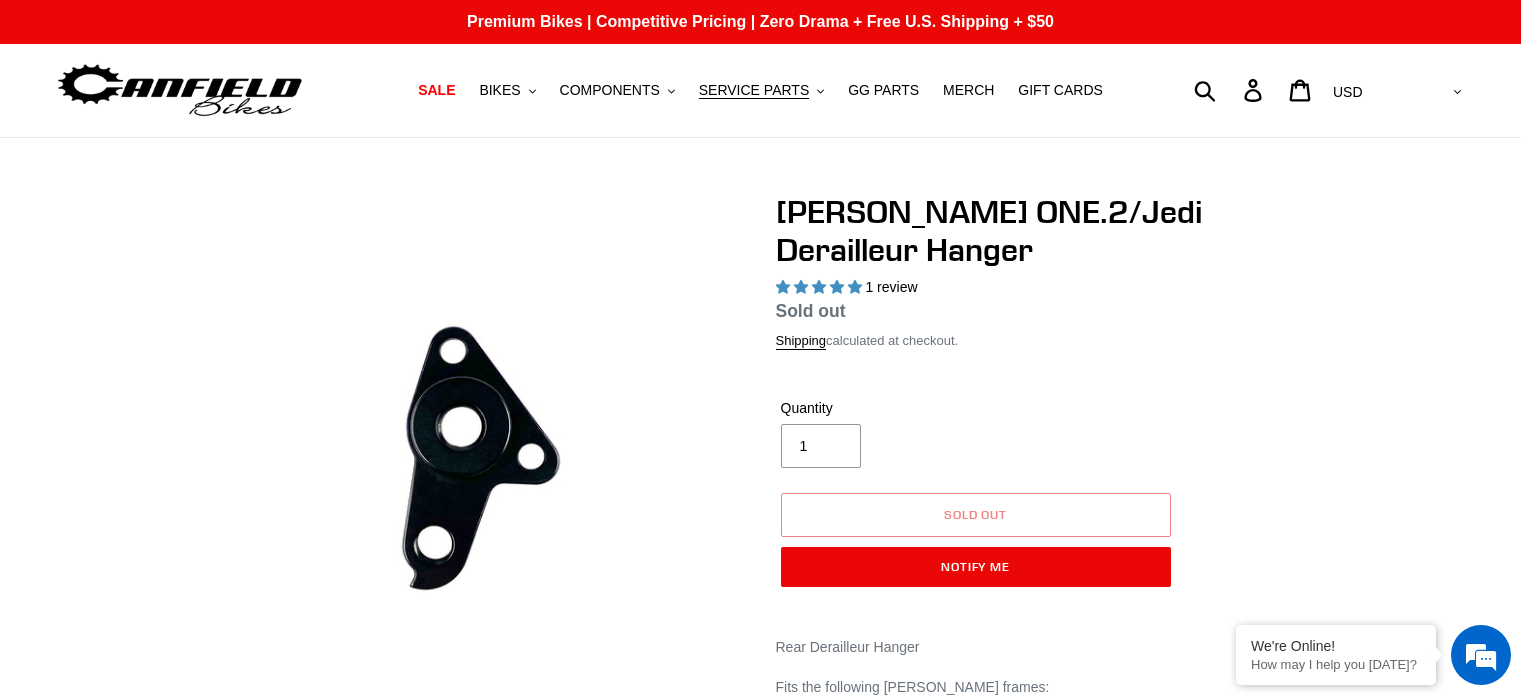 select on "highest-rating" 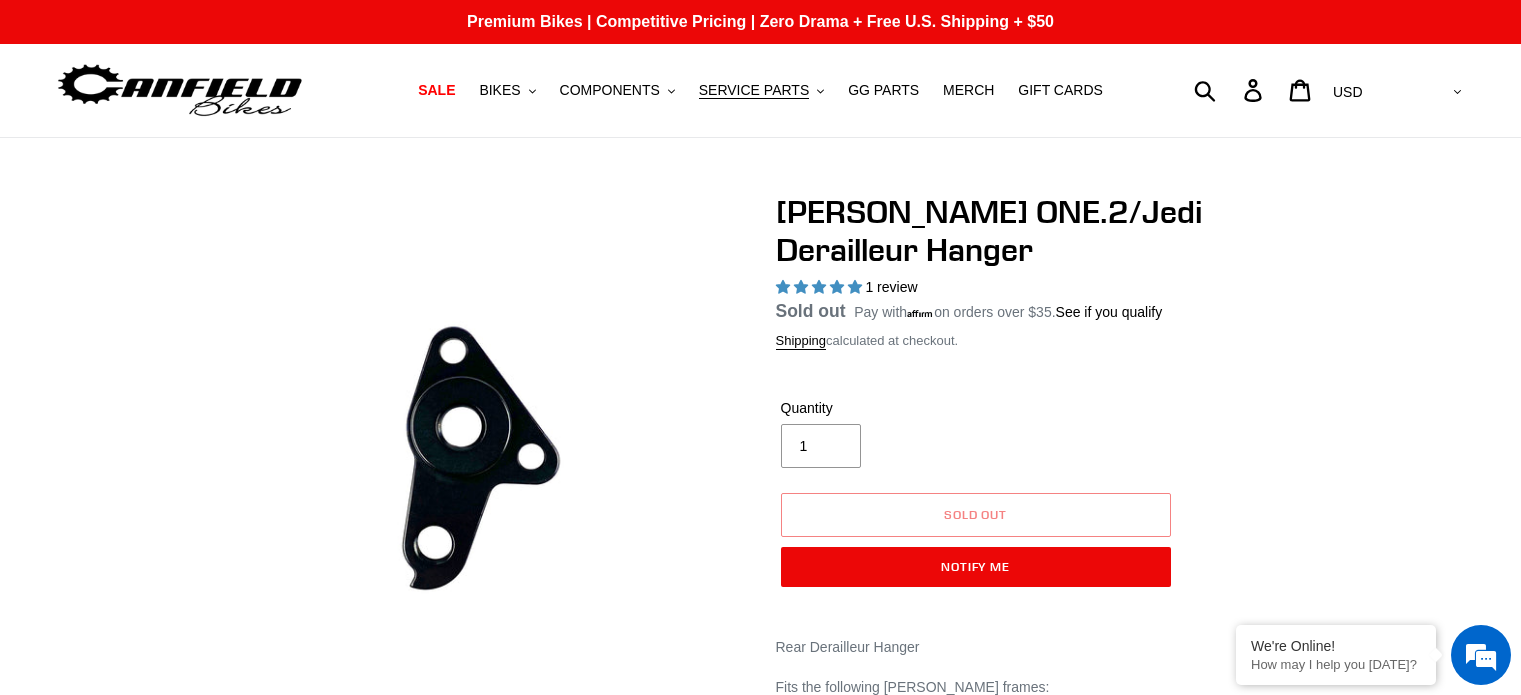 scroll, scrollTop: 0, scrollLeft: 0, axis: both 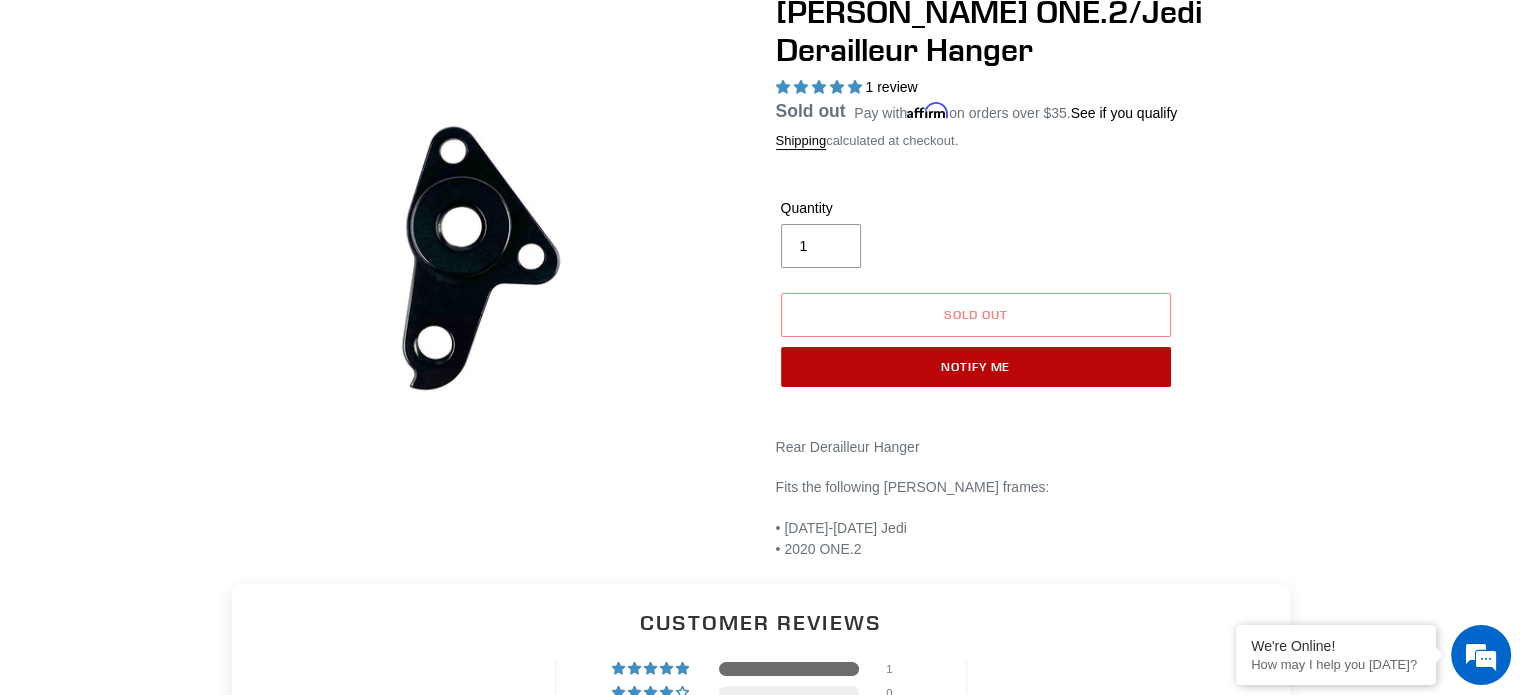 click on "Notify Me" at bounding box center (976, 367) 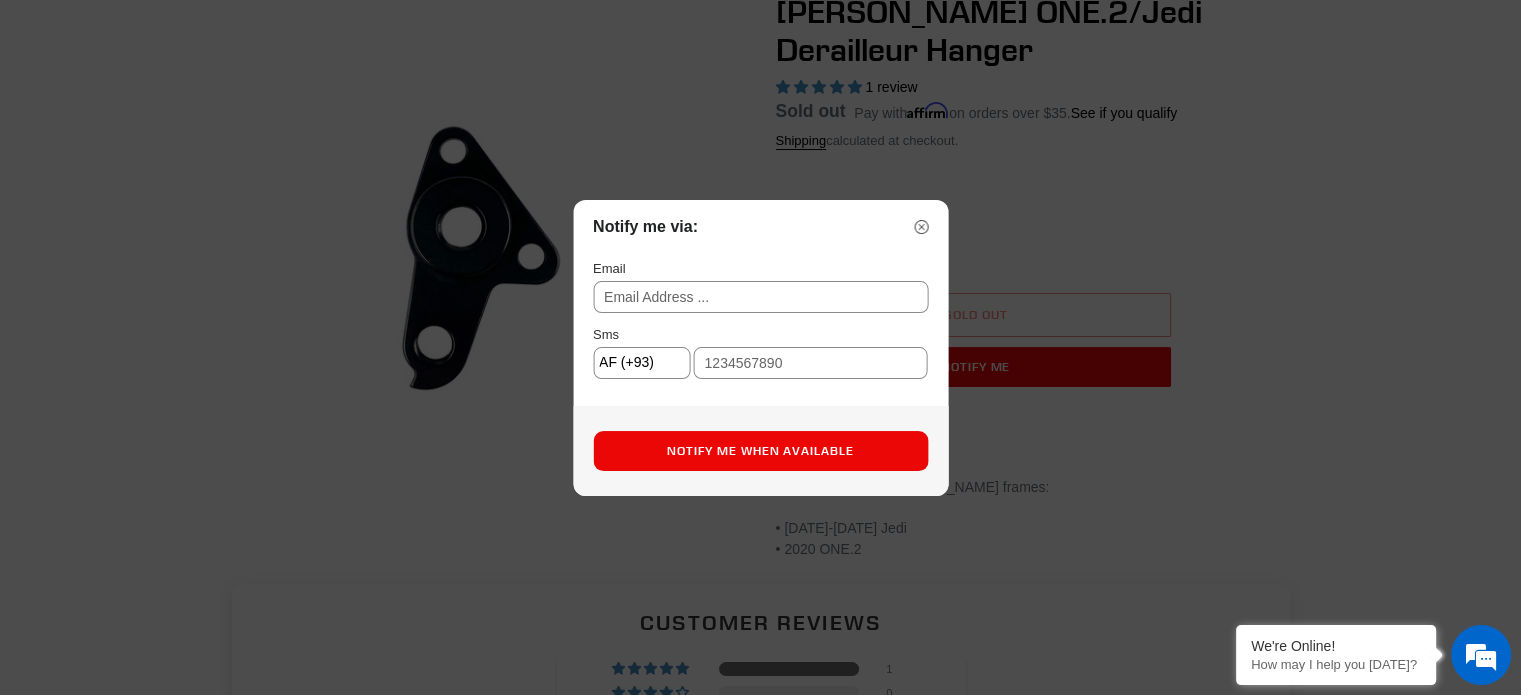 click at bounding box center (760, 297) 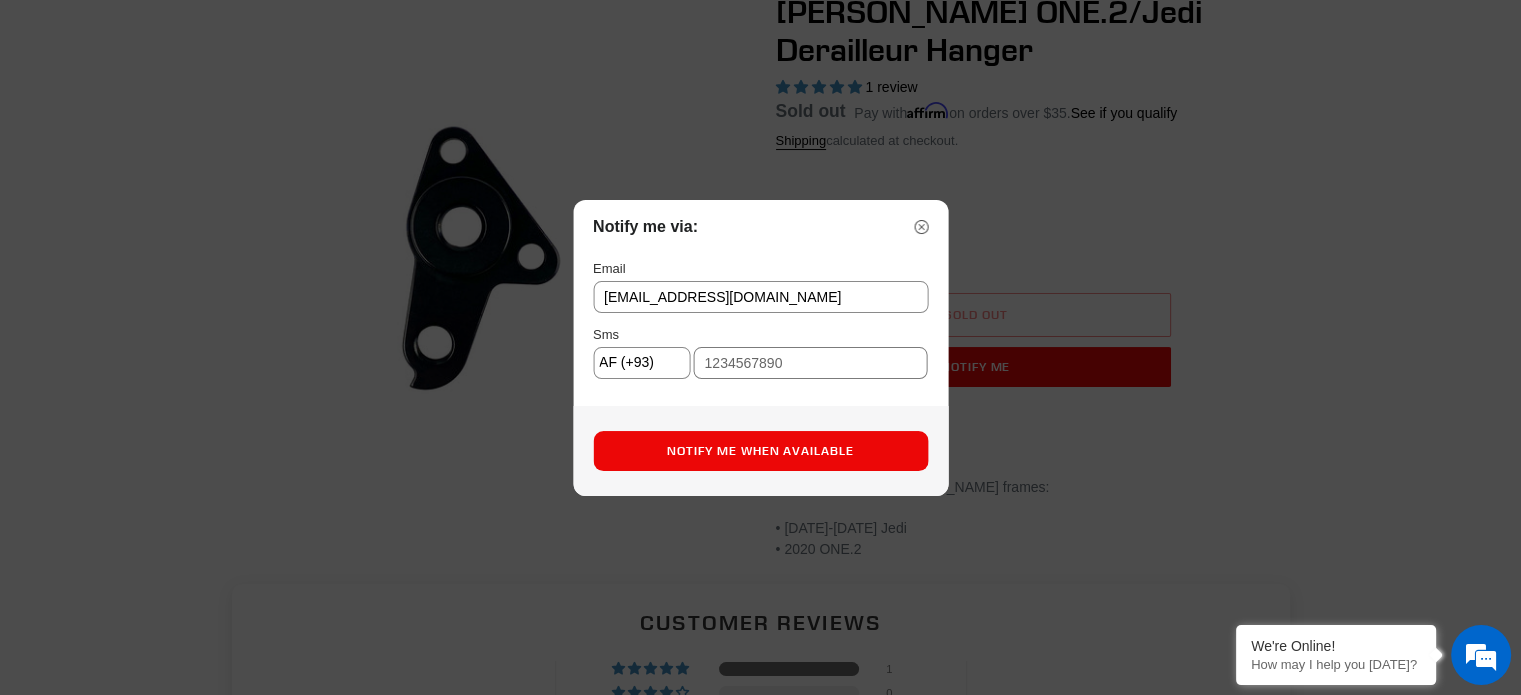 click at bounding box center [810, 363] 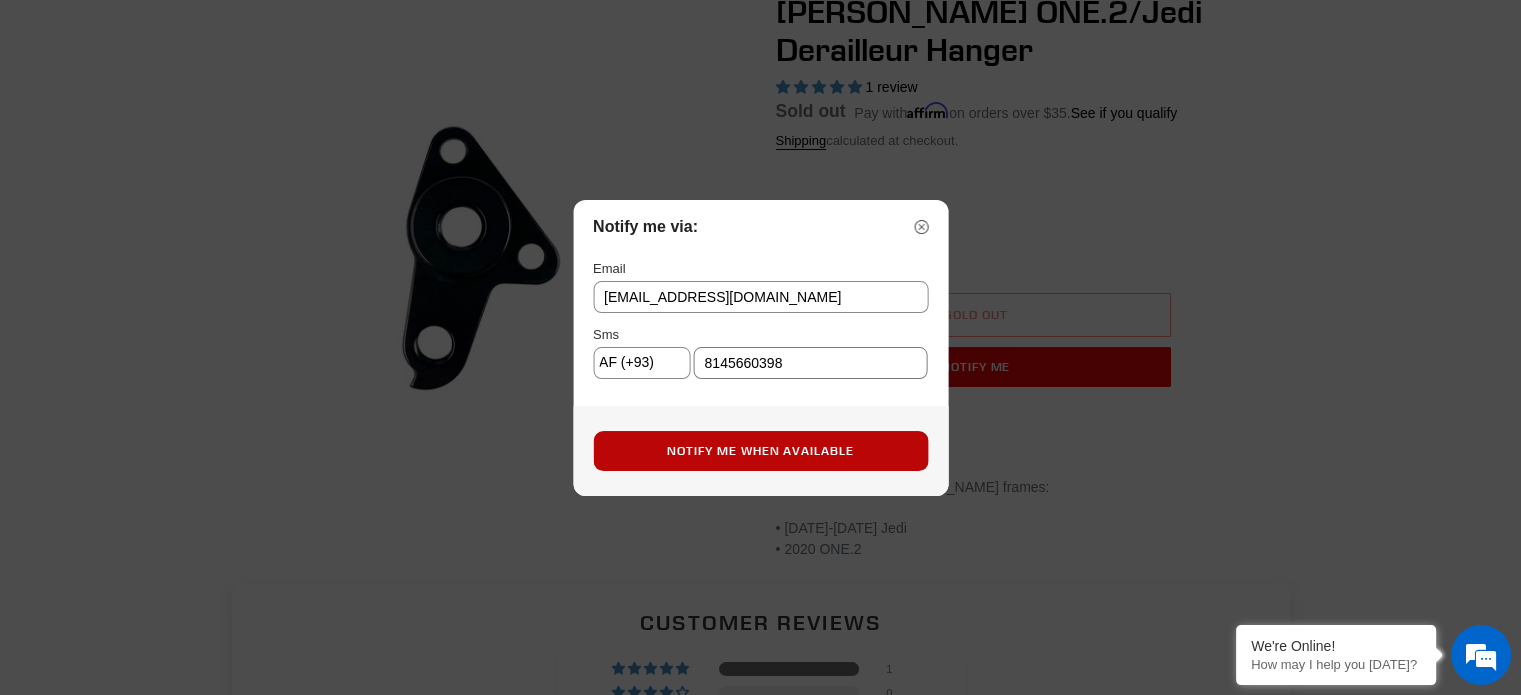 type on "8145660398" 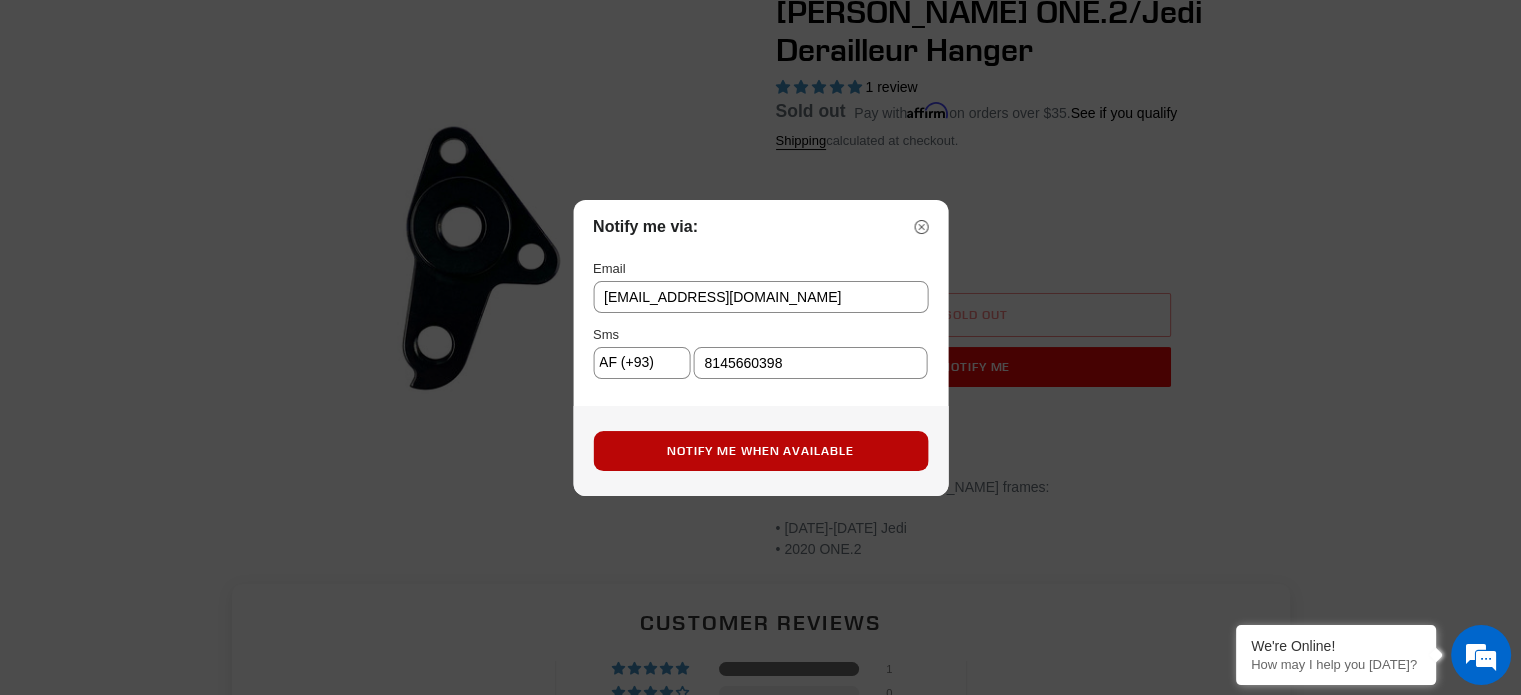 click on "Notify Me When Available" at bounding box center (760, 451) 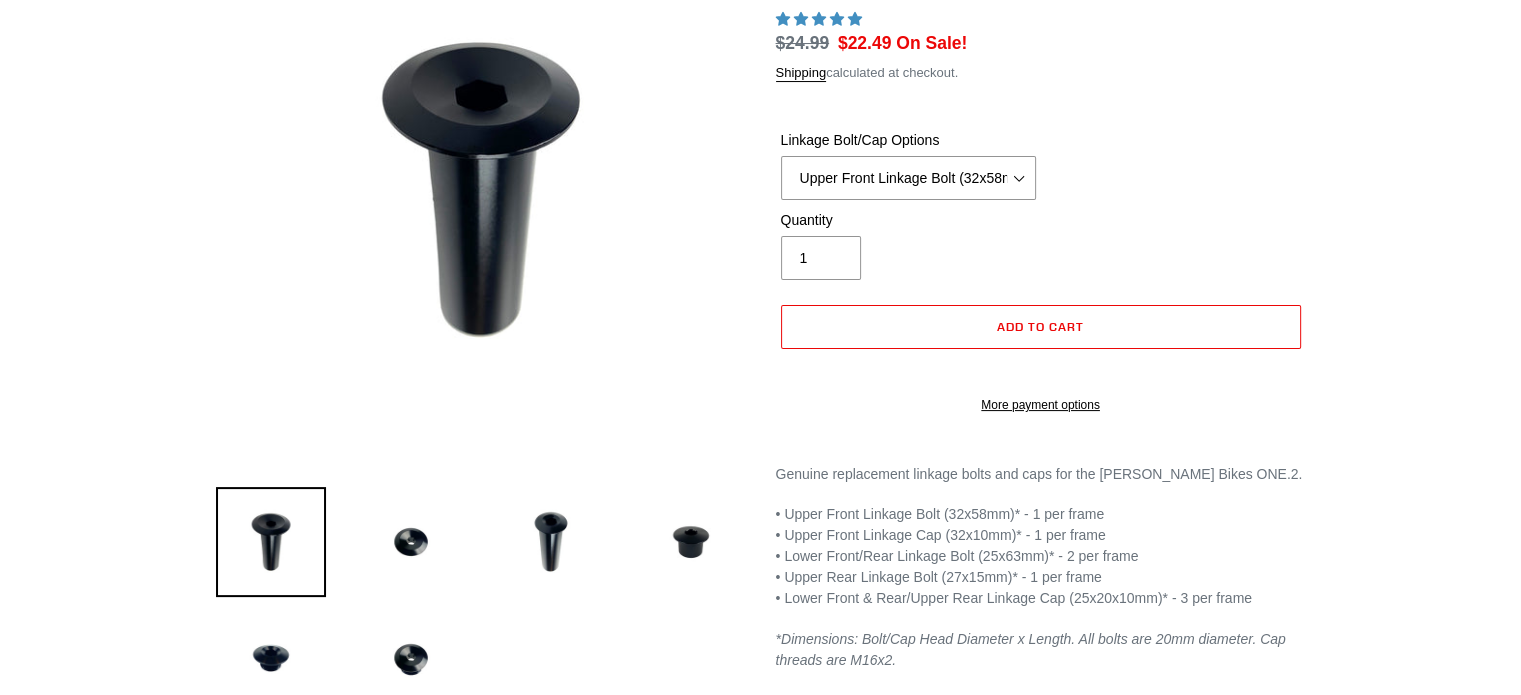 scroll, scrollTop: 0, scrollLeft: 0, axis: both 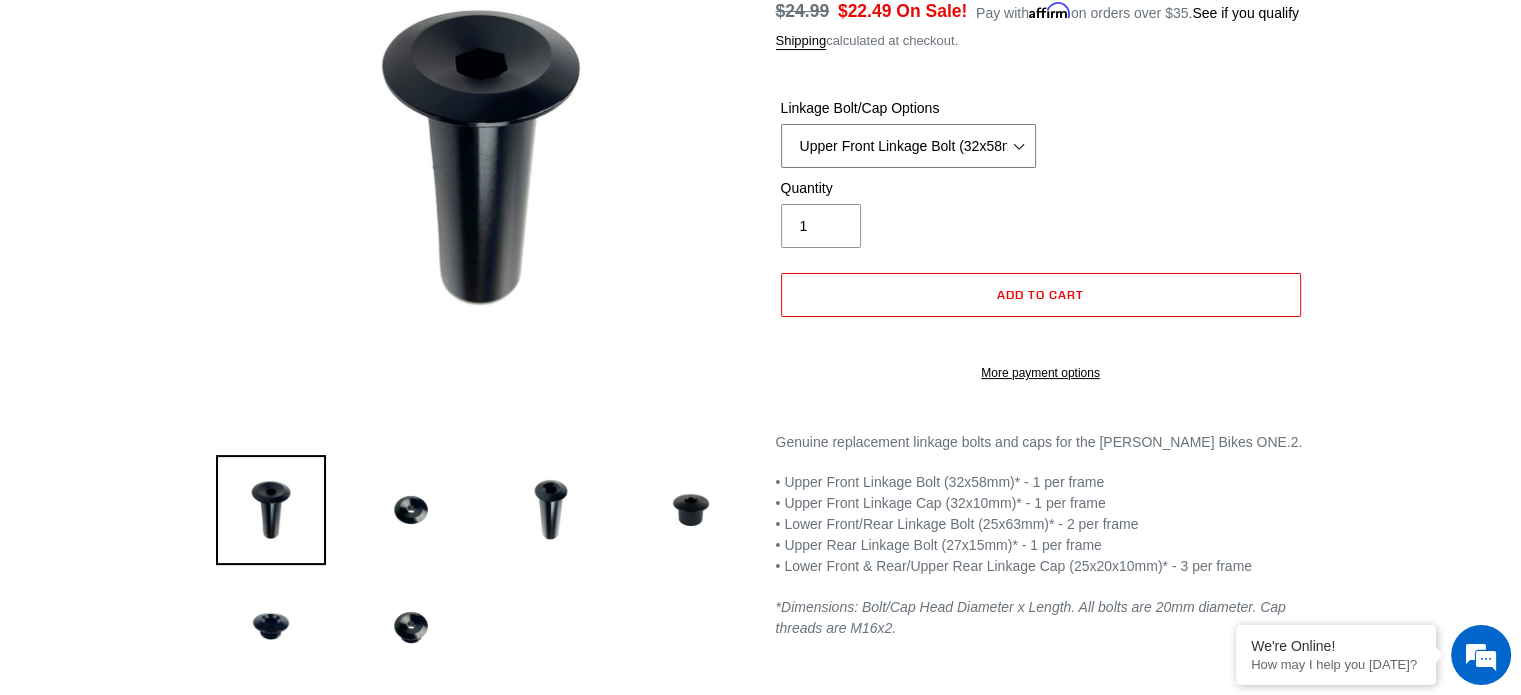 click on "Upper Front Linkage Bolt (32x58mm)
Upper Front Linkage Cap (32x10mm)
Lower Front/Rear Linkage Bolt (25x63mm)
Upper Rear Linkage Bolt (27x15mm)
Lower Front & Rear/Upper Rear Linkage Cap (25x10mm)" at bounding box center (908, 146) 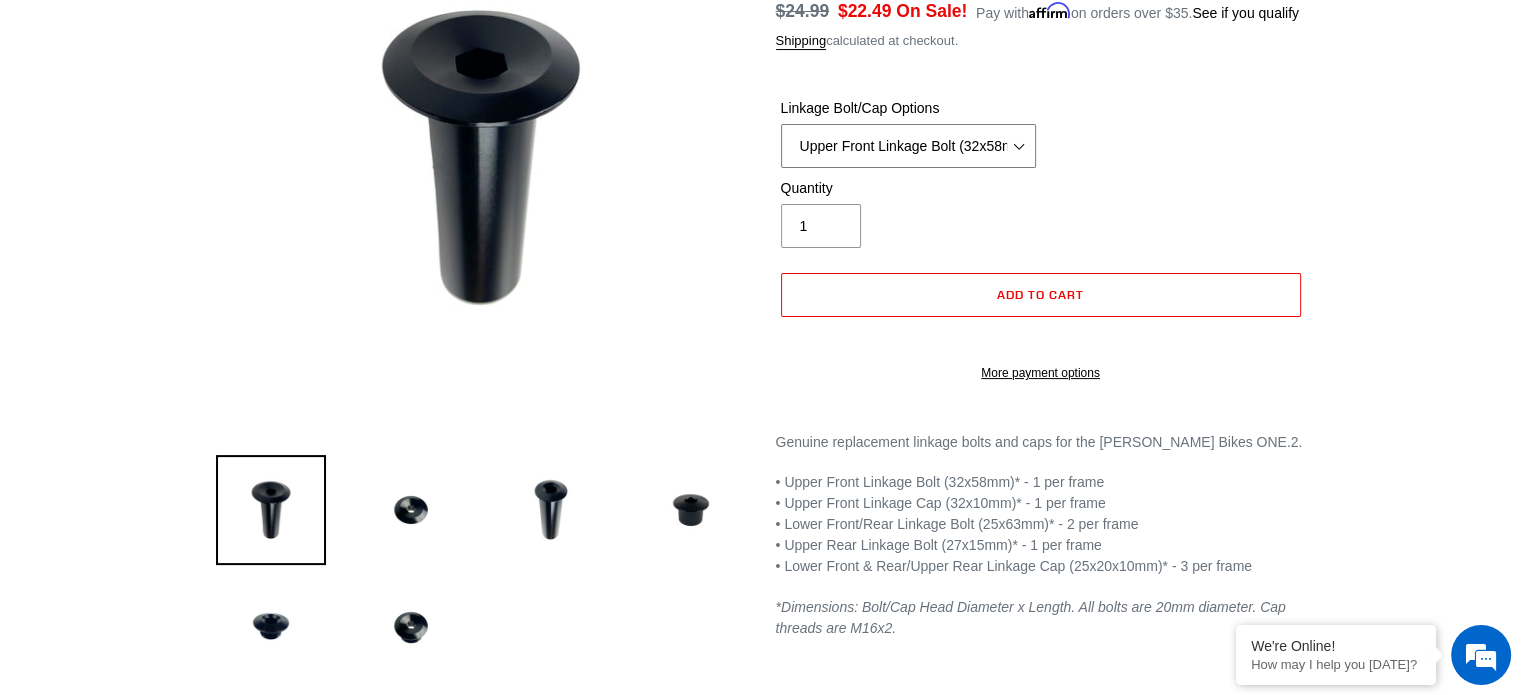 select on "Lower Front & Rear/Upper Rear Linkage Cap (25x10mm)" 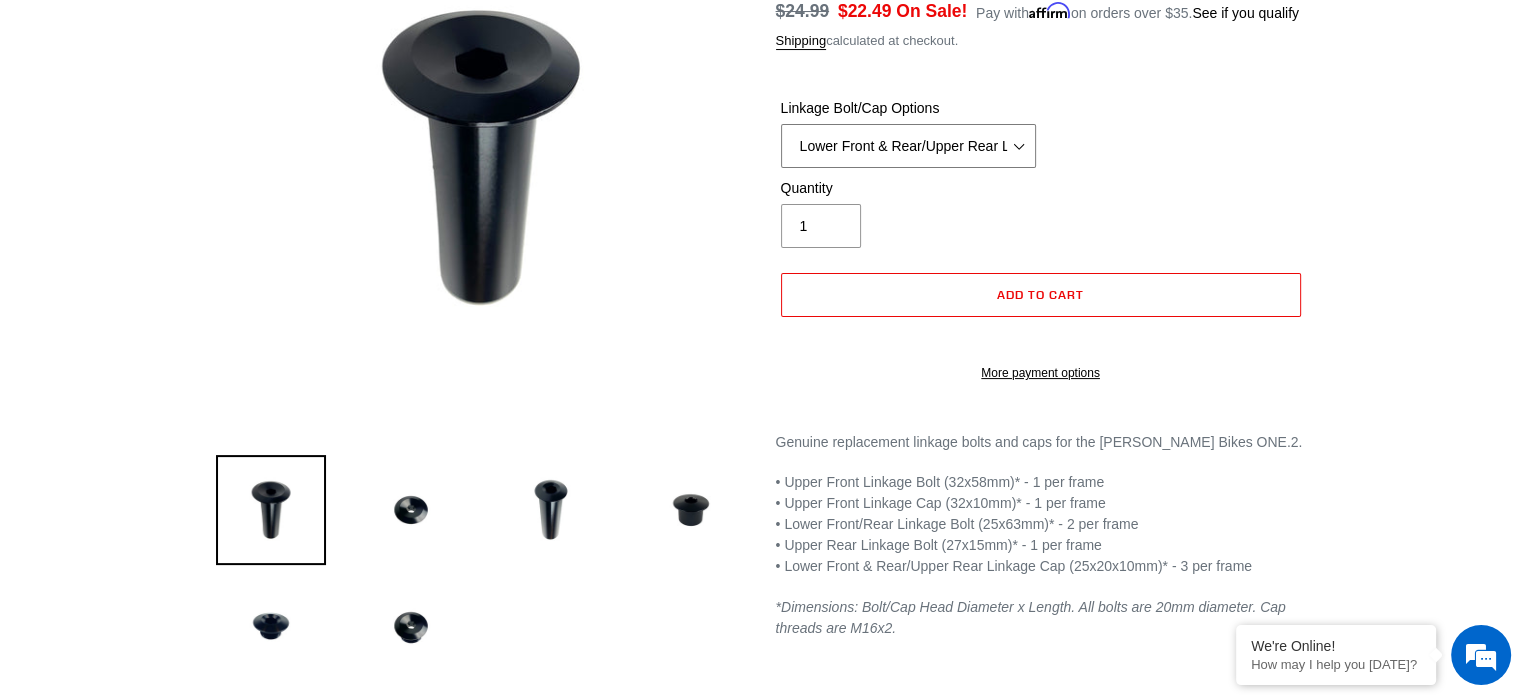 click on "Upper Front Linkage Bolt (32x58mm)
Upper Front Linkage Cap (32x10mm)
Lower Front/Rear Linkage Bolt (25x63mm)
Upper Rear Linkage Bolt (27x15mm)
Lower Front & Rear/Upper Rear Linkage Cap (25x10mm)" at bounding box center (908, 146) 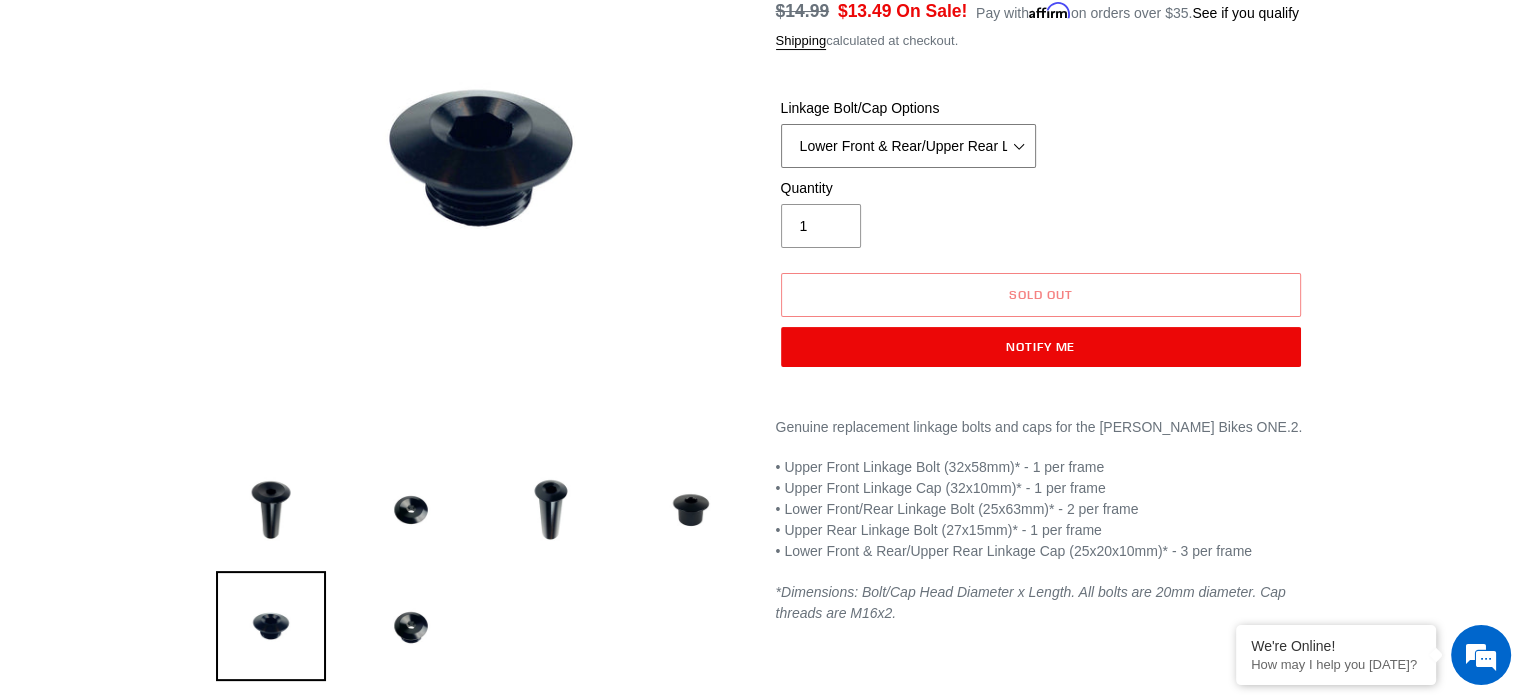 click on "Upper Front Linkage Bolt (32x58mm)
Upper Front Linkage Cap (32x10mm)
Lower Front/Rear Linkage Bolt (25x63mm)
Upper Rear Linkage Bolt (27x15mm)
Lower Front & Rear/Upper Rear Linkage Cap (25x10mm)" at bounding box center [908, 146] 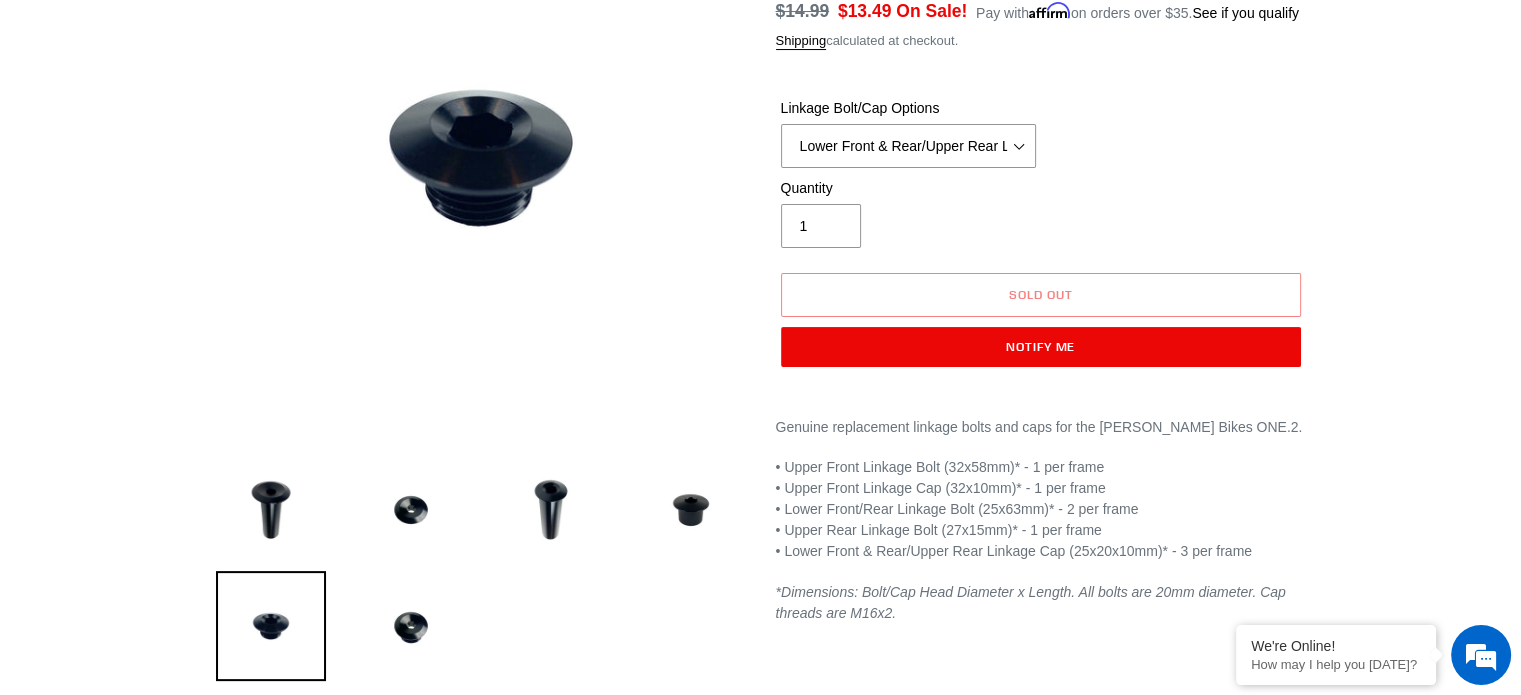scroll, scrollTop: 0, scrollLeft: 0, axis: both 